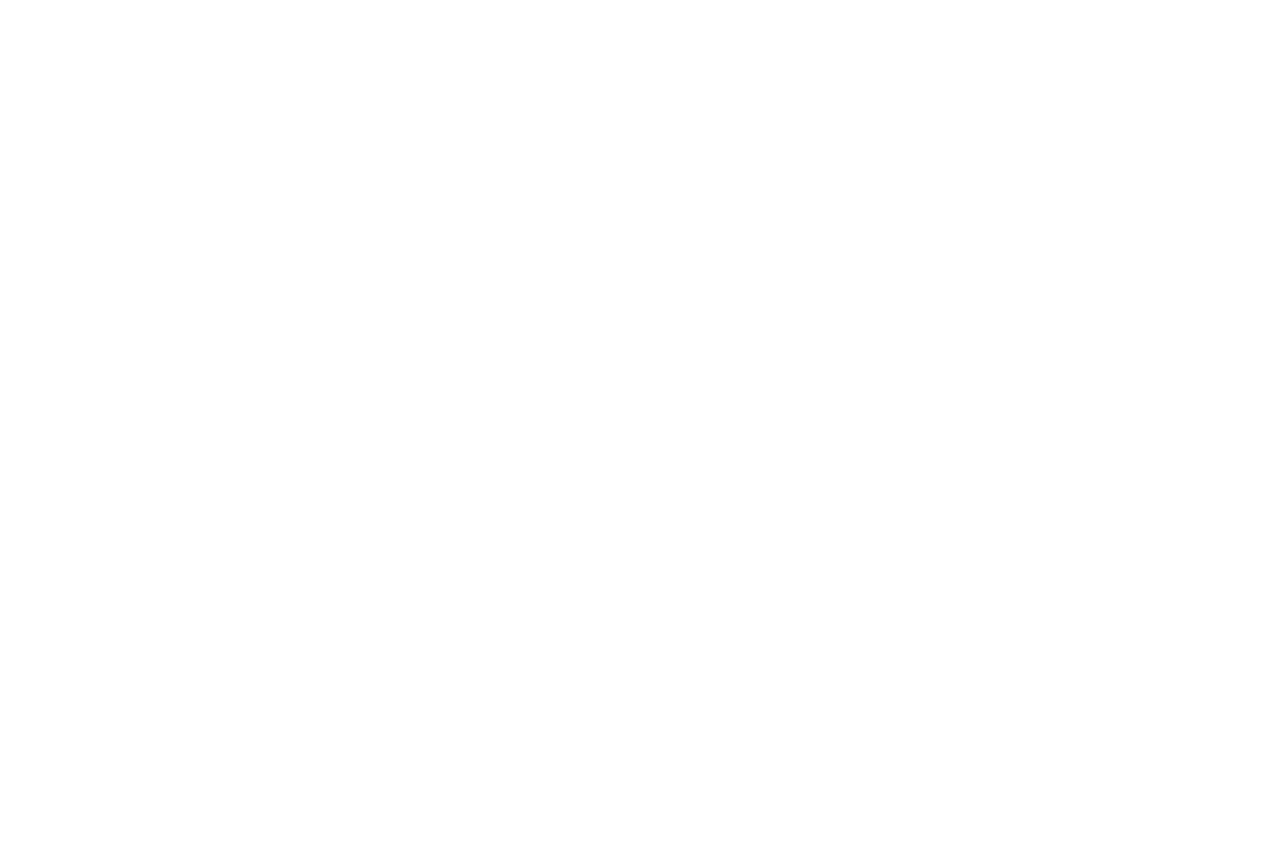 scroll, scrollTop: 0, scrollLeft: 0, axis: both 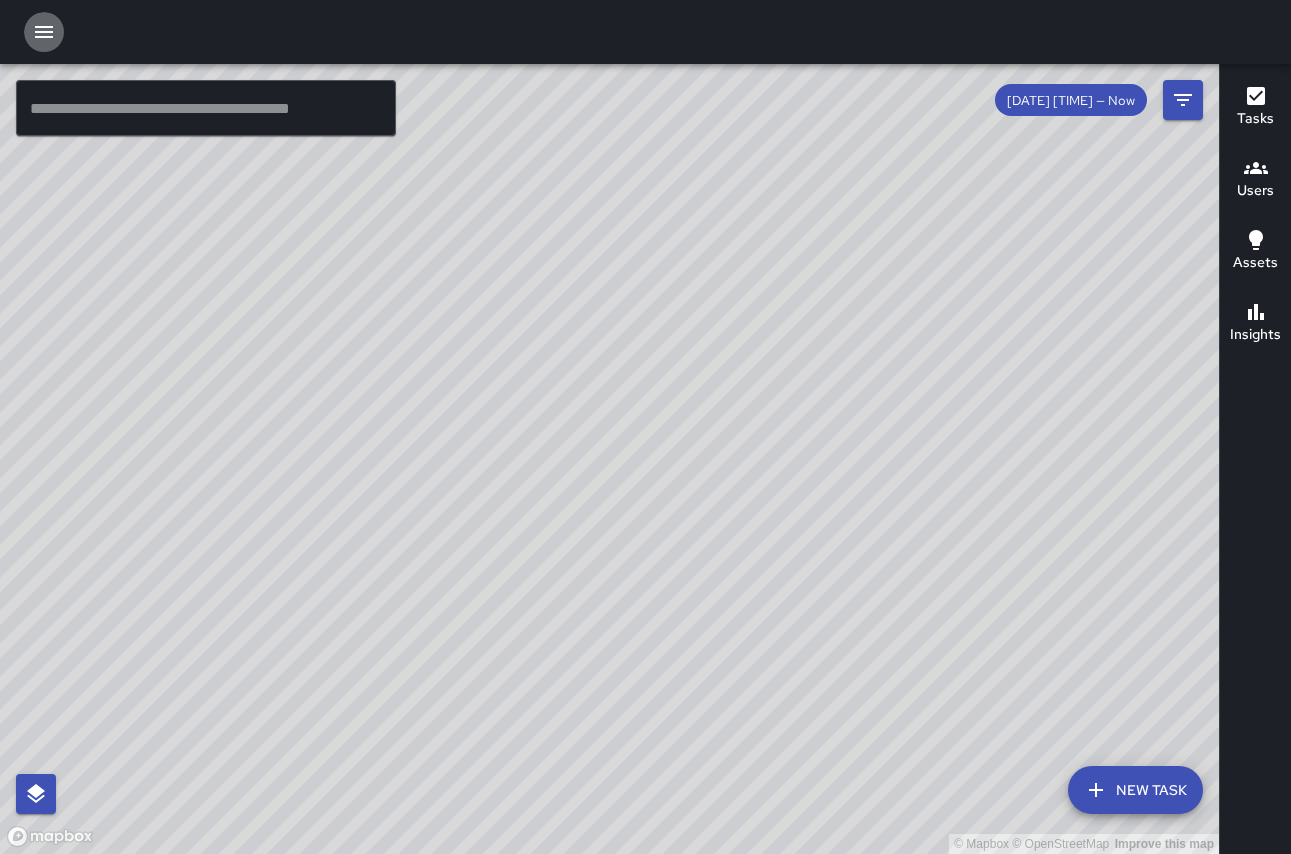 click 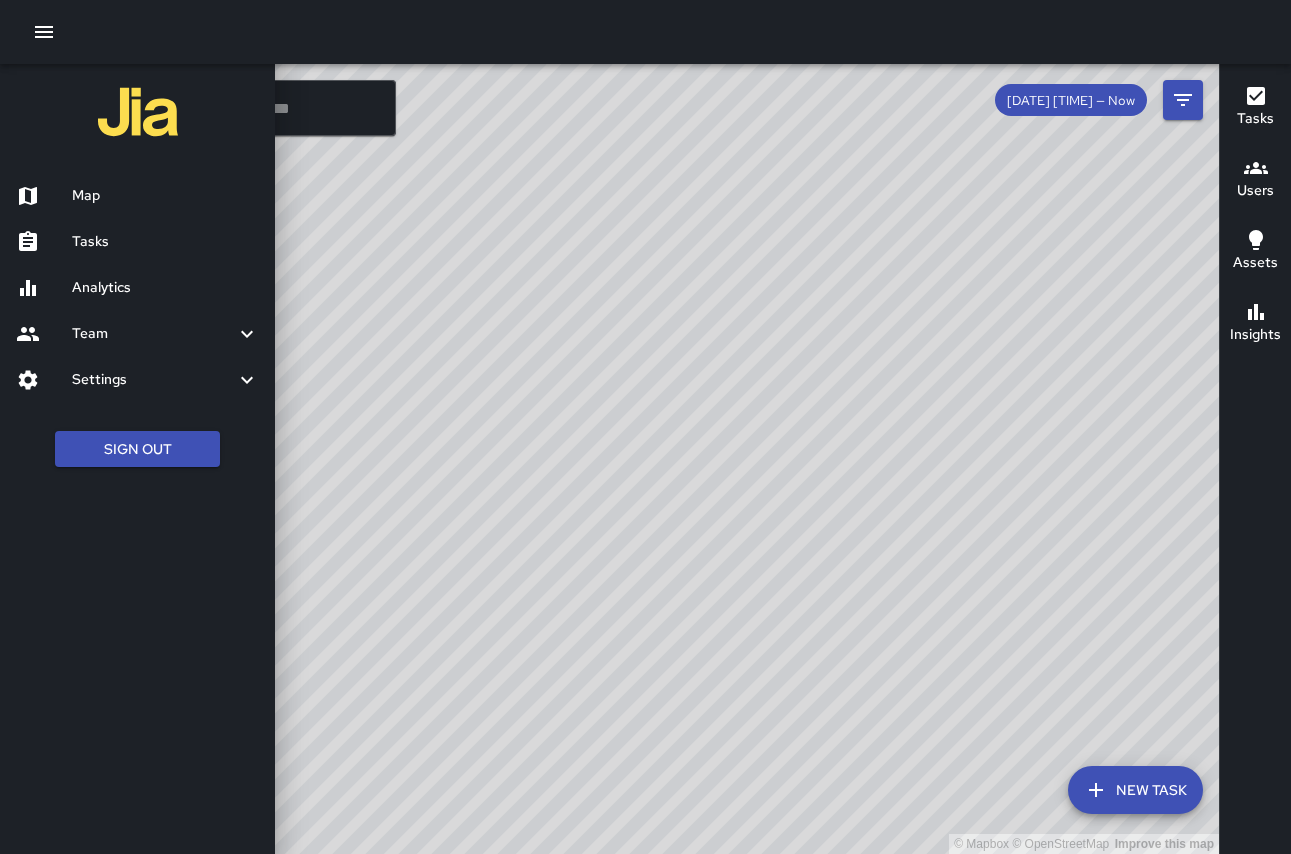 click on "Settings" at bounding box center (153, 380) 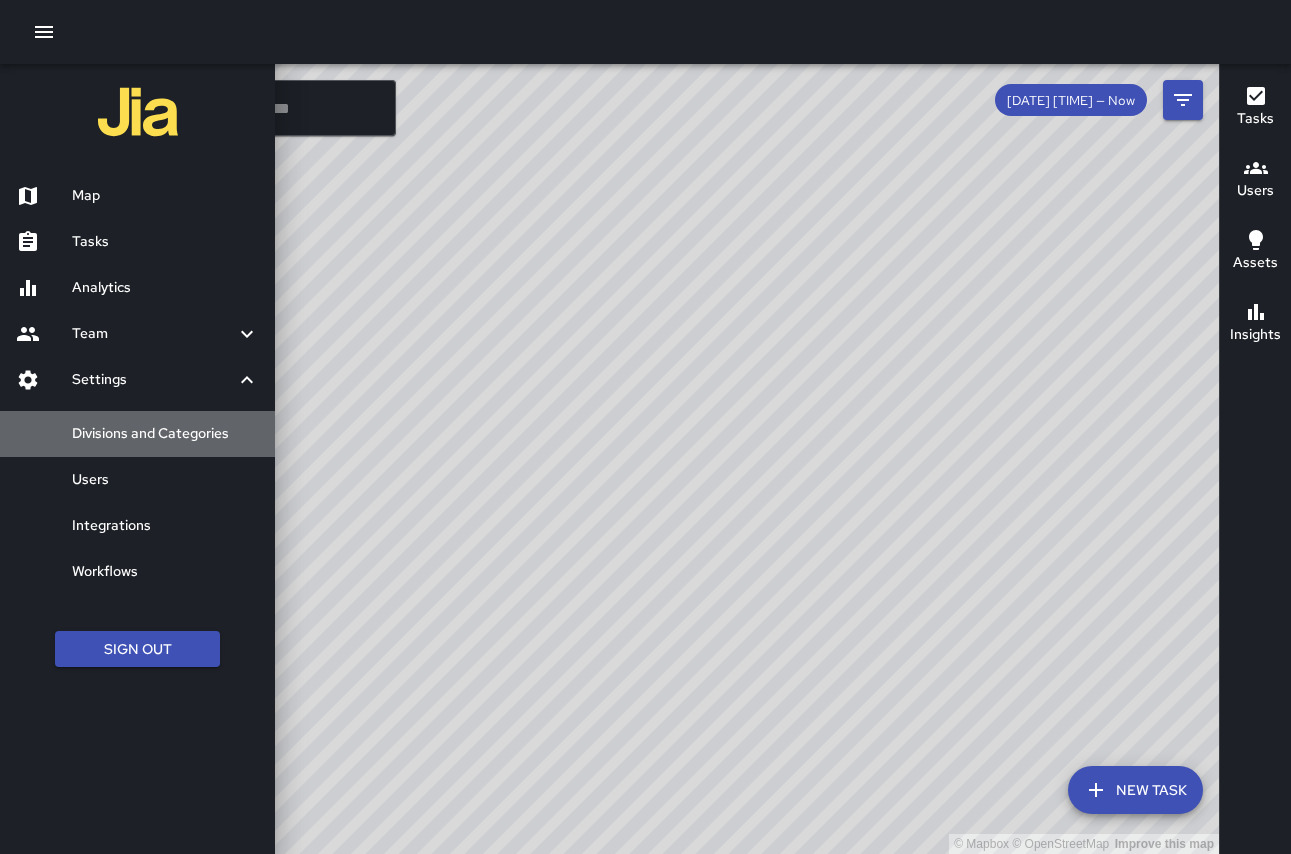 click on "Divisions and Categories" at bounding box center [165, 434] 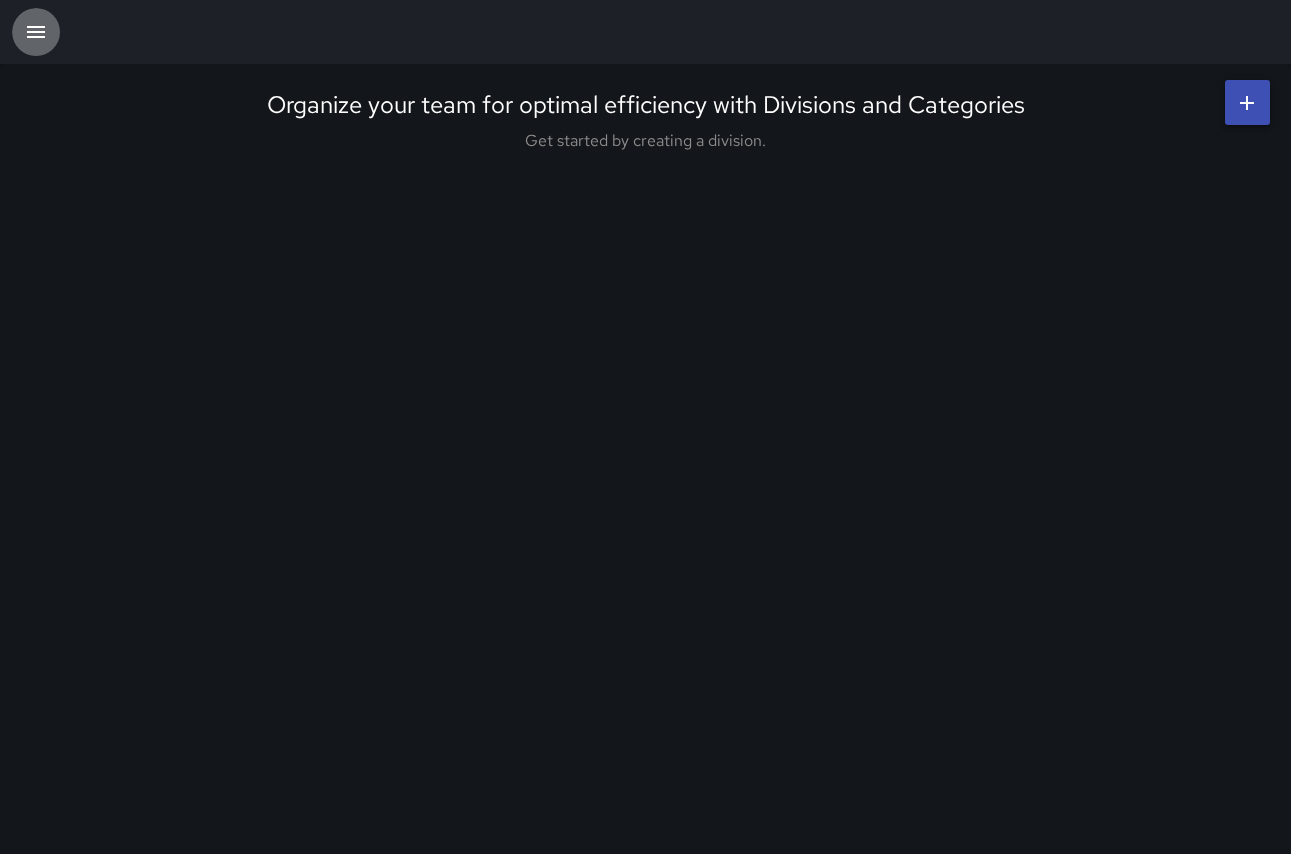 click at bounding box center (36, 32) 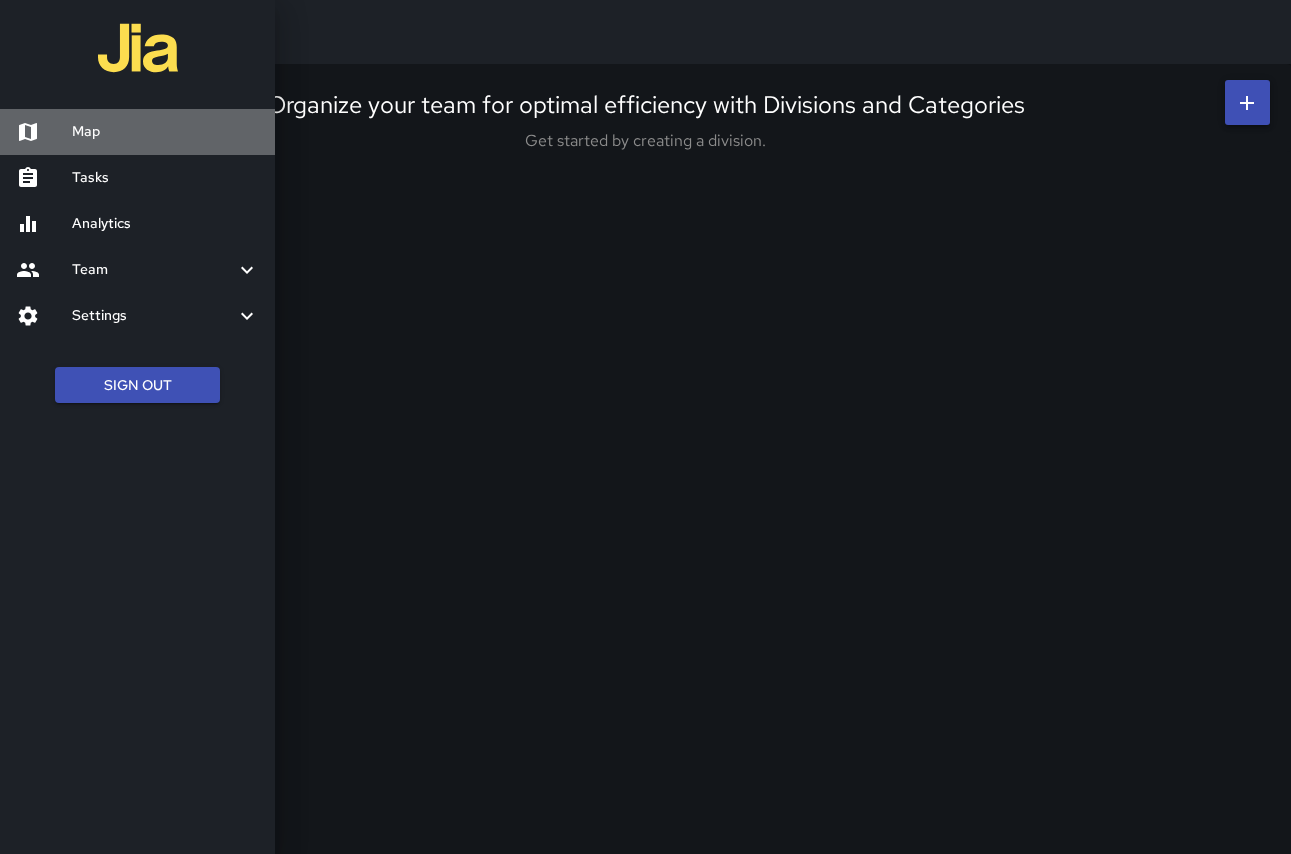 click on "Map" at bounding box center (165, 132) 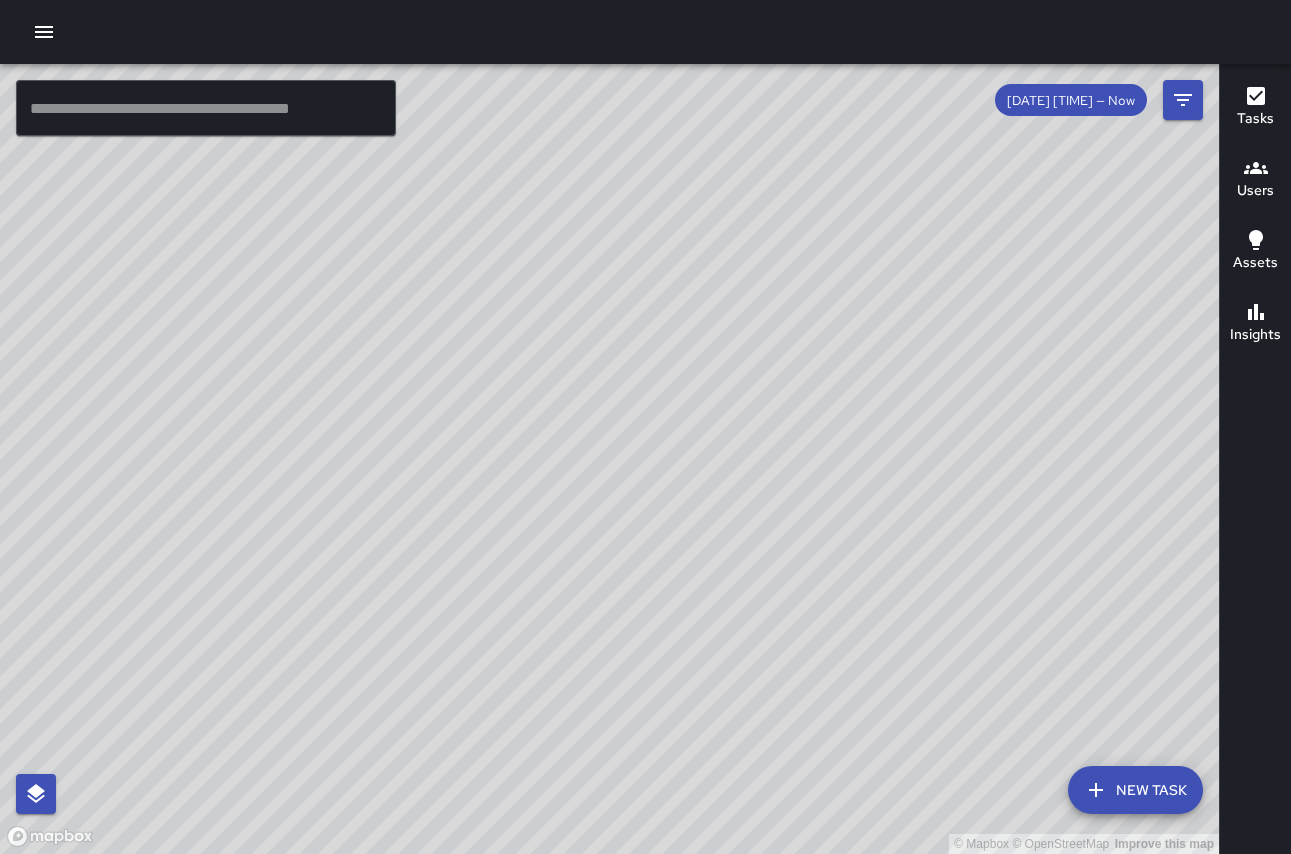 drag, startPoint x: 447, startPoint y: 293, endPoint x: 288, endPoint y: 299, distance: 159.11317 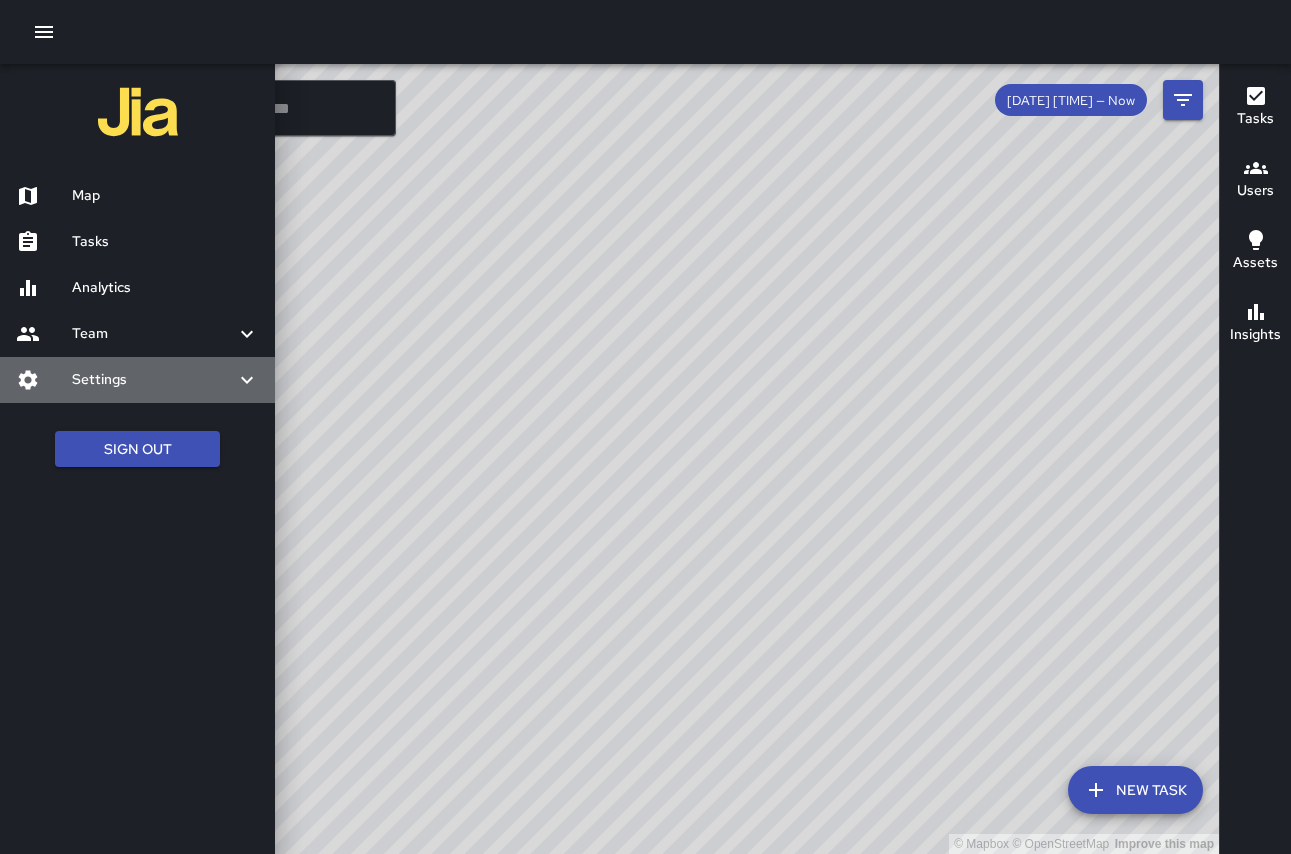 click on "Settings" at bounding box center [153, 380] 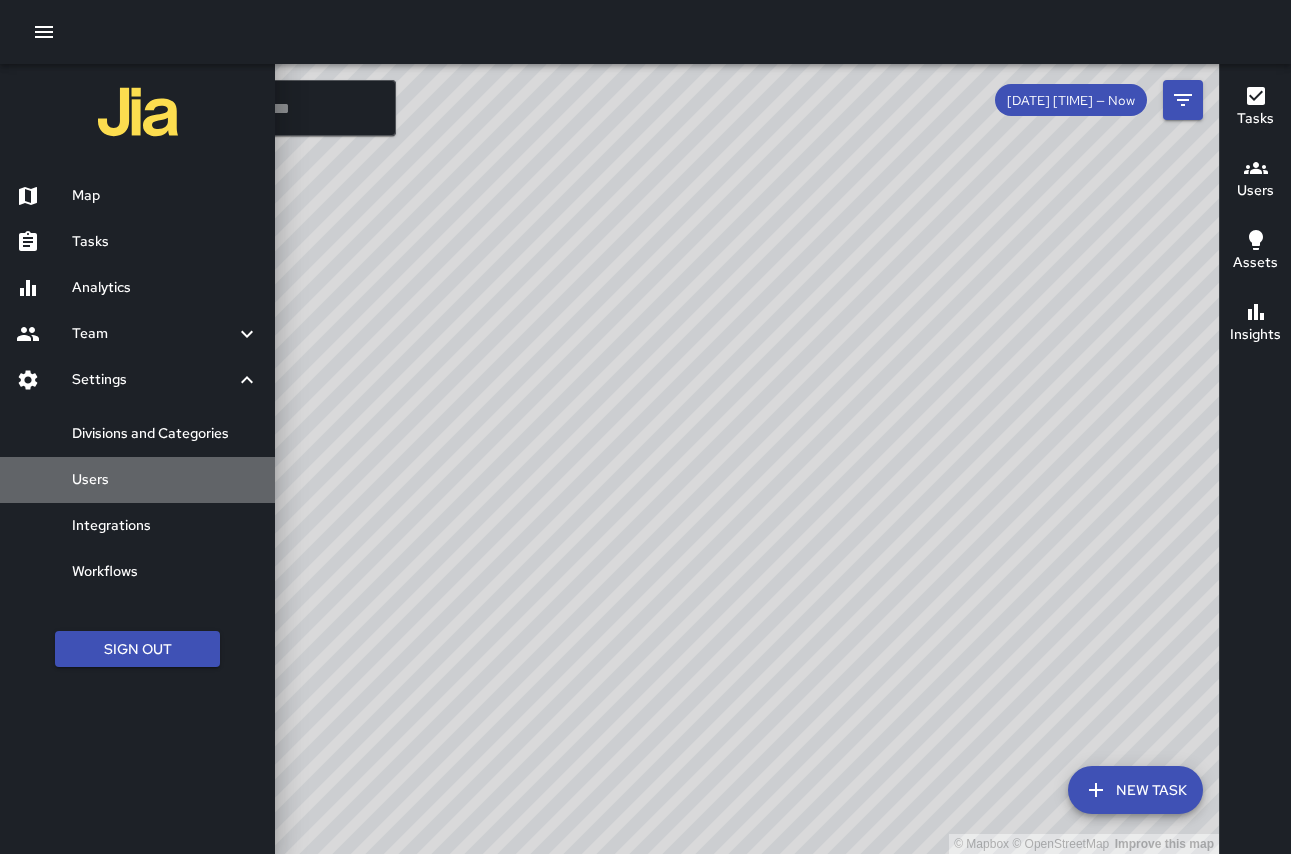 click on "Users" at bounding box center (165, 480) 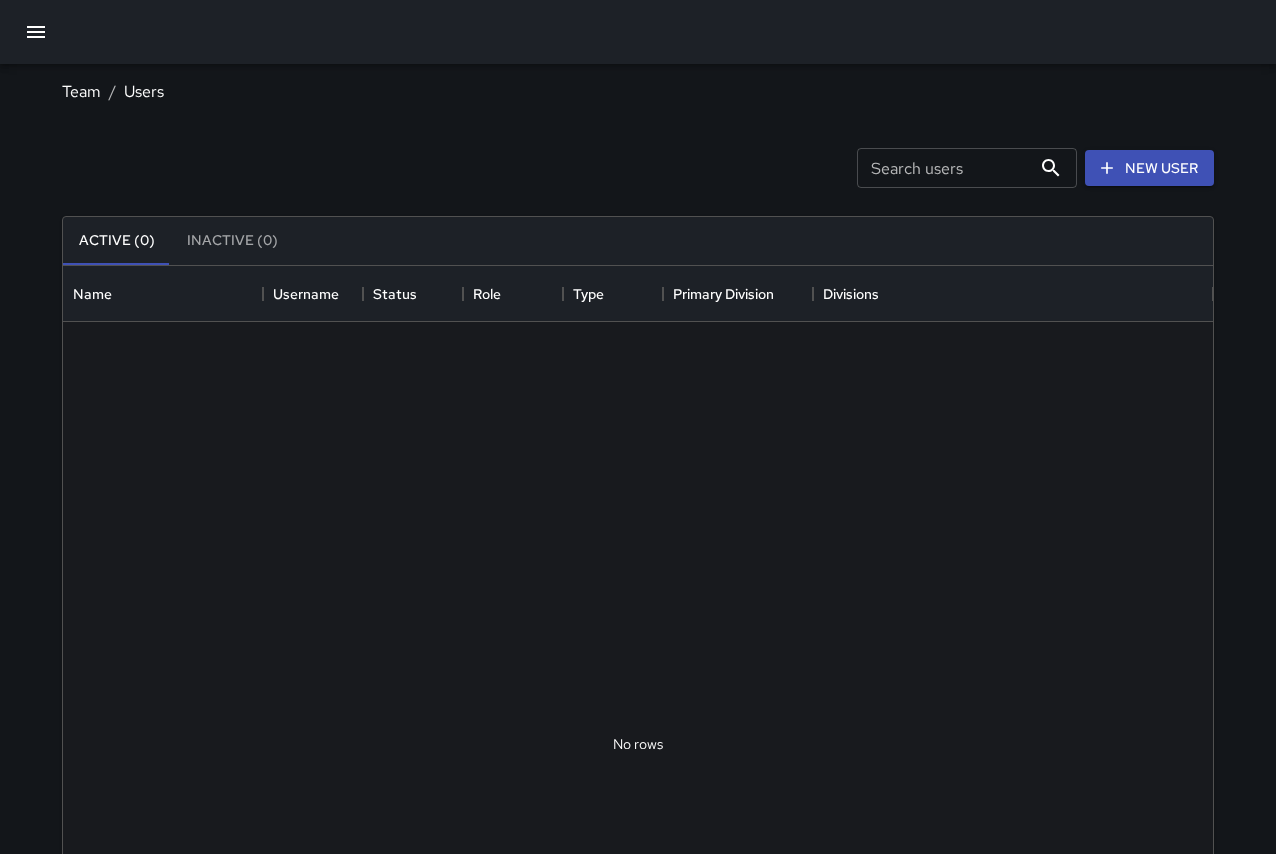 scroll, scrollTop: 16, scrollLeft: 16, axis: both 